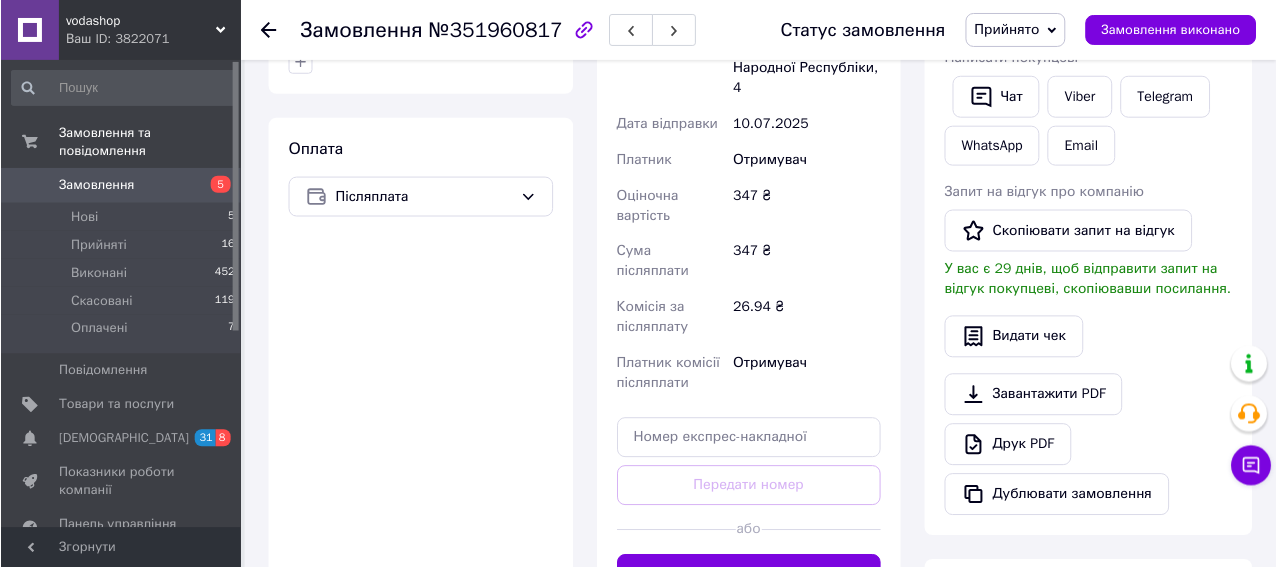 scroll, scrollTop: 1000, scrollLeft: 0, axis: vertical 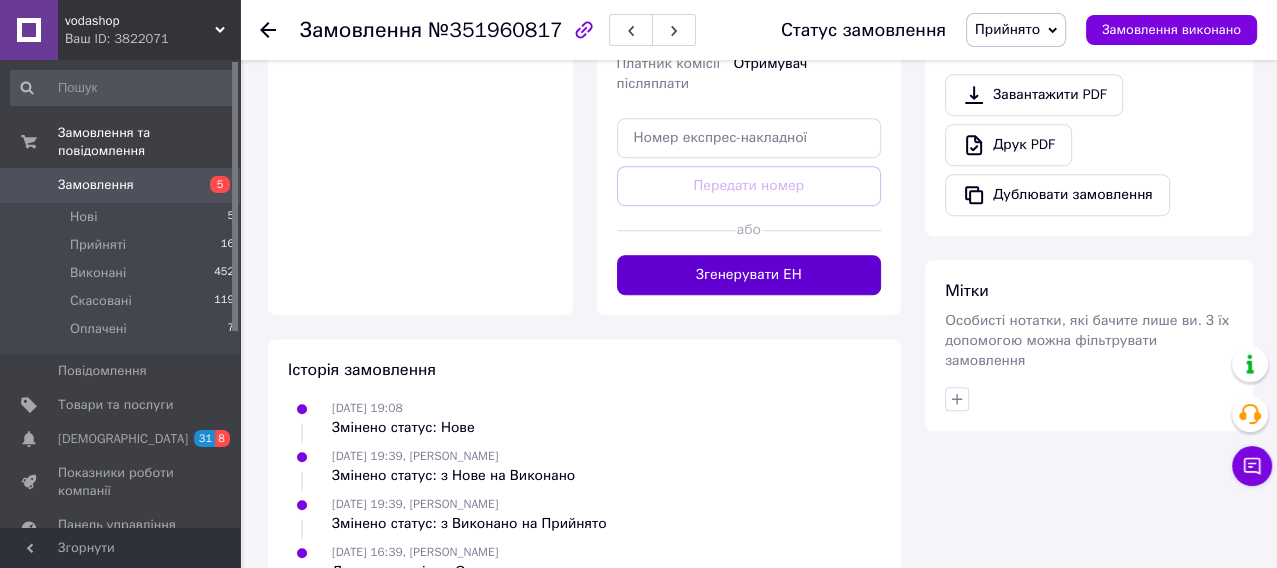 click on "Згенерувати ЕН" at bounding box center [749, 275] 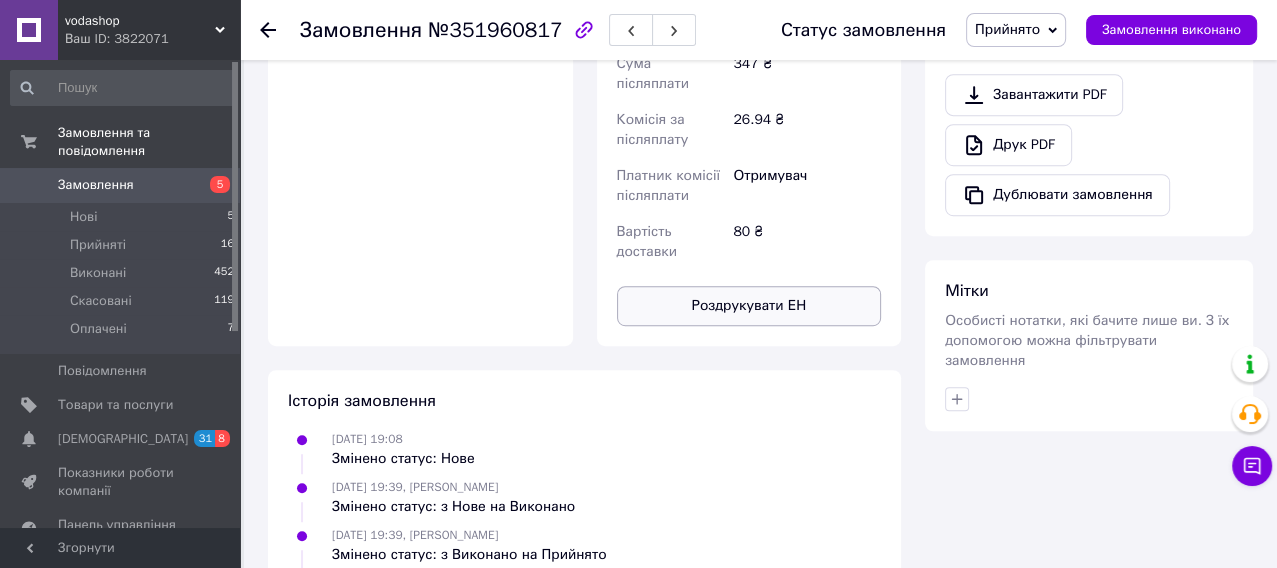 click on "Роздрукувати ЕН" at bounding box center [749, 306] 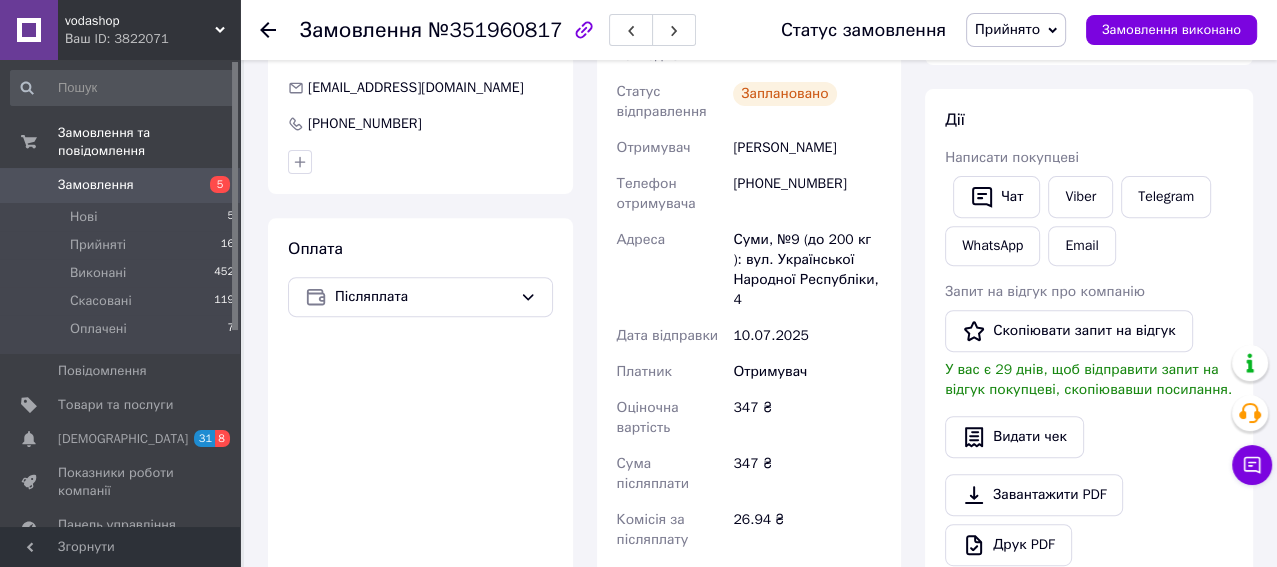 scroll, scrollTop: 100, scrollLeft: 0, axis: vertical 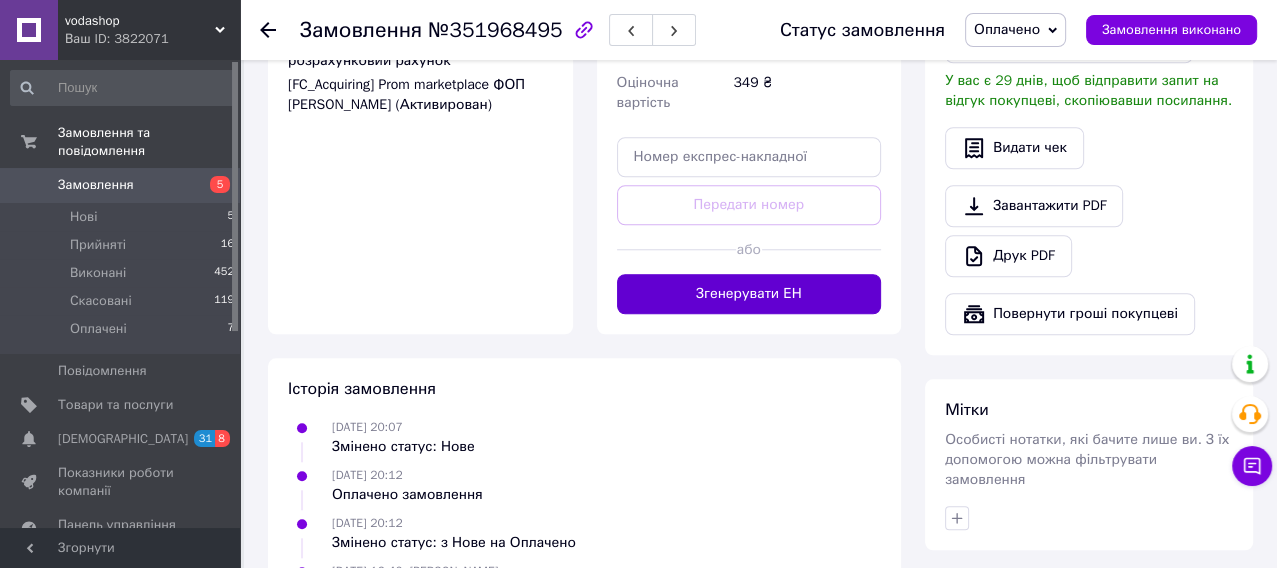 click on "Згенерувати ЕН" at bounding box center [749, 294] 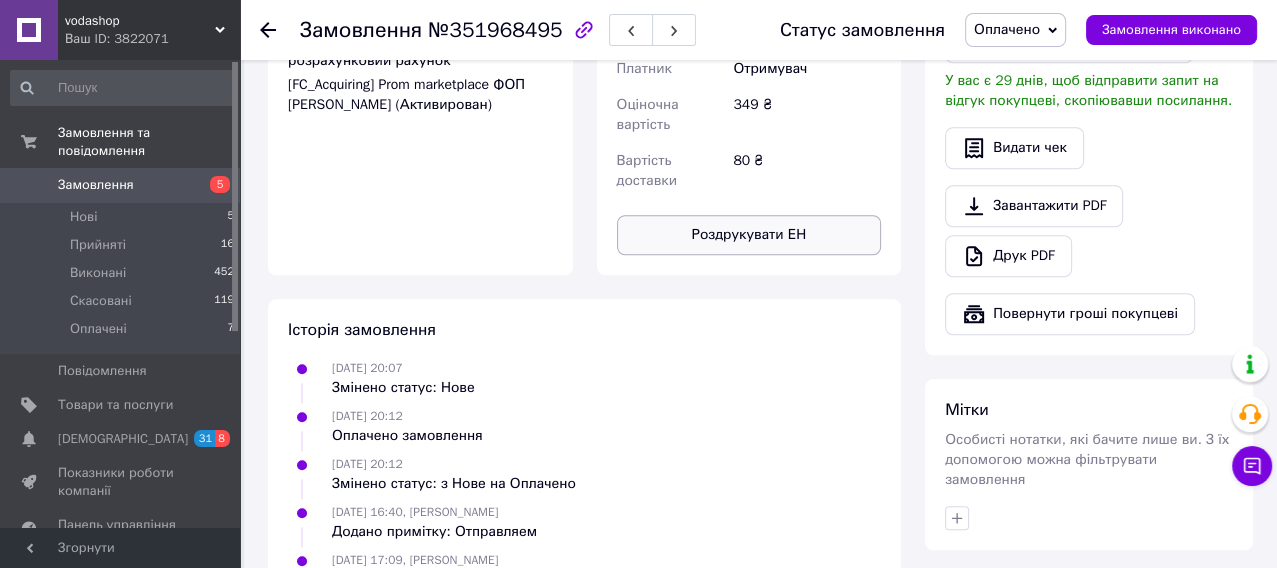 click on "Роздрукувати ЕН" at bounding box center [749, 235] 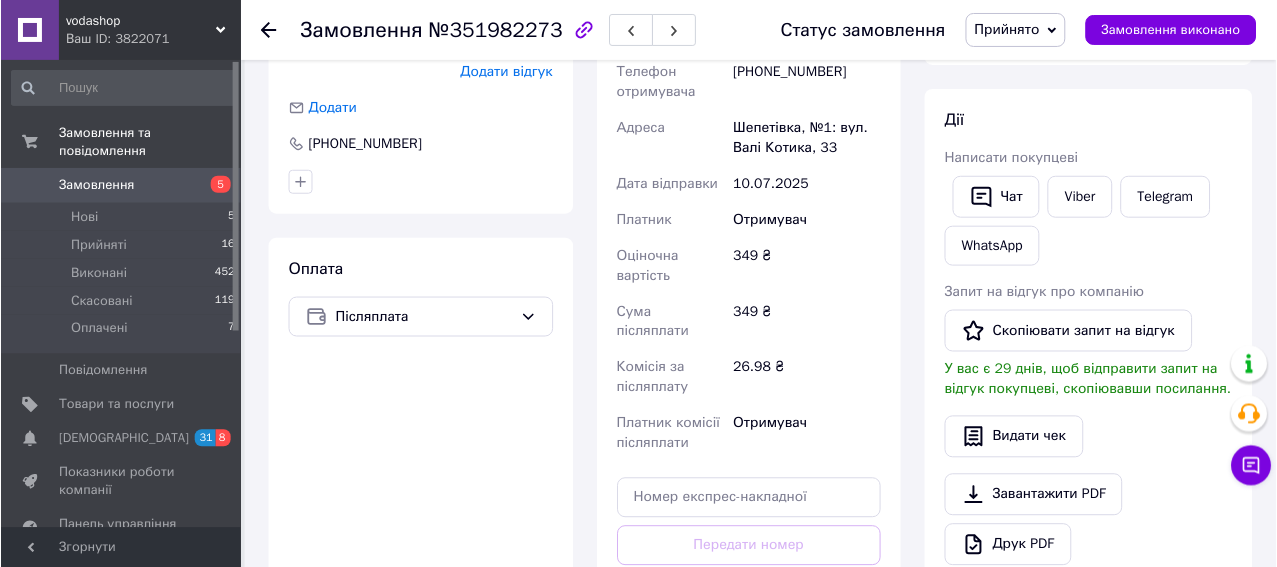 scroll, scrollTop: 962, scrollLeft: 0, axis: vertical 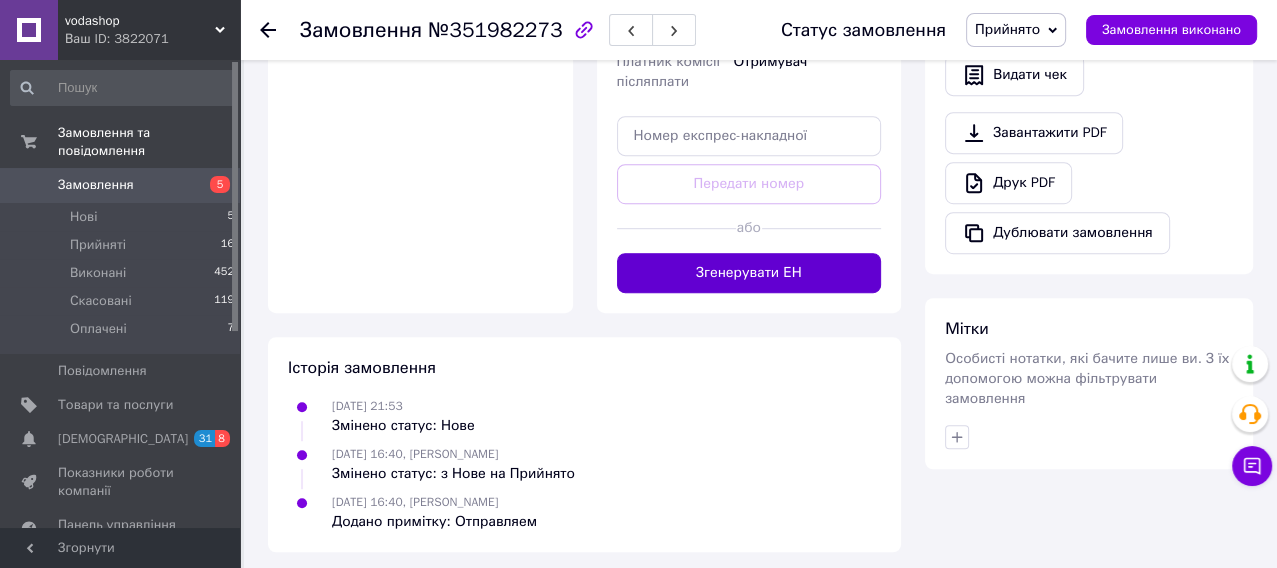click on "Згенерувати ЕН" at bounding box center (749, 273) 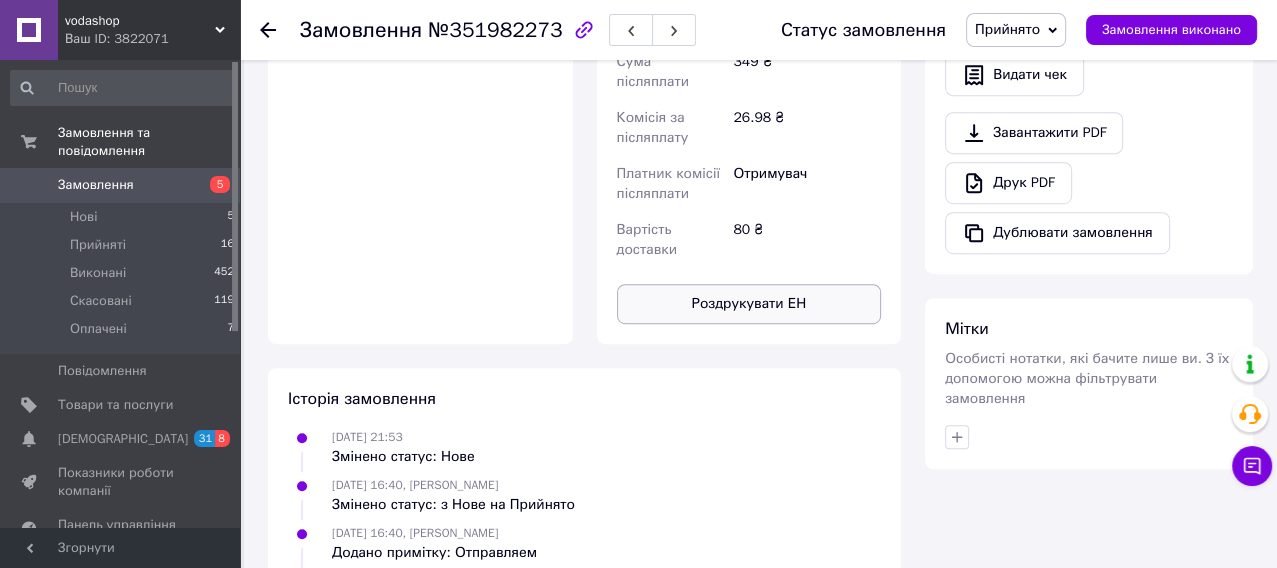 click on "Роздрукувати ЕН" at bounding box center [749, 304] 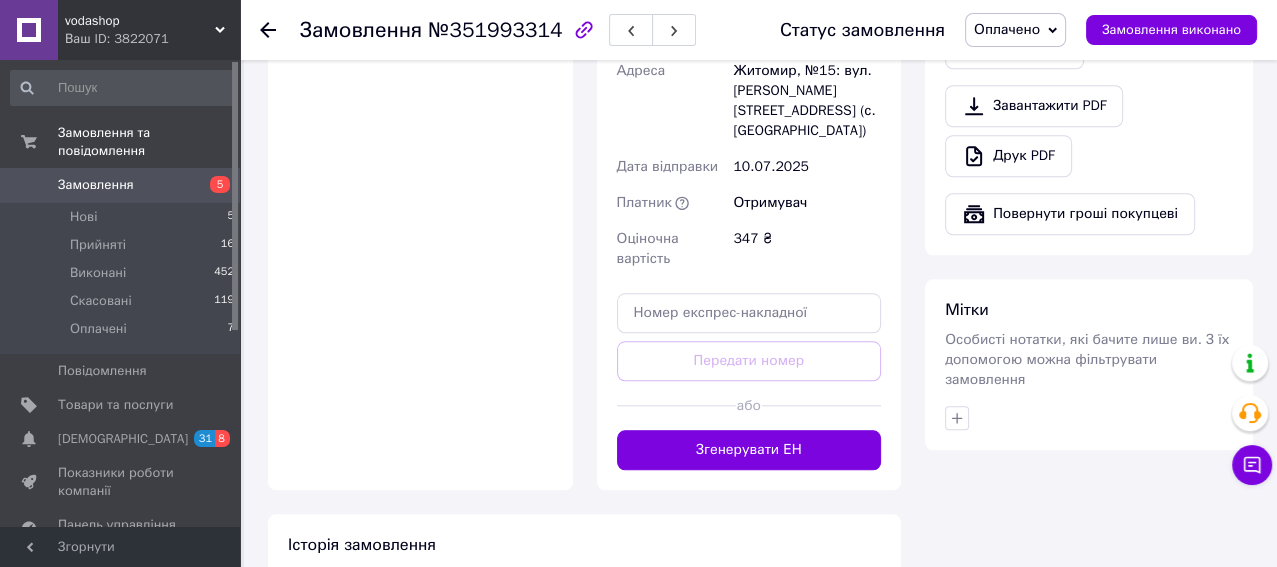 scroll, scrollTop: 1700, scrollLeft: 0, axis: vertical 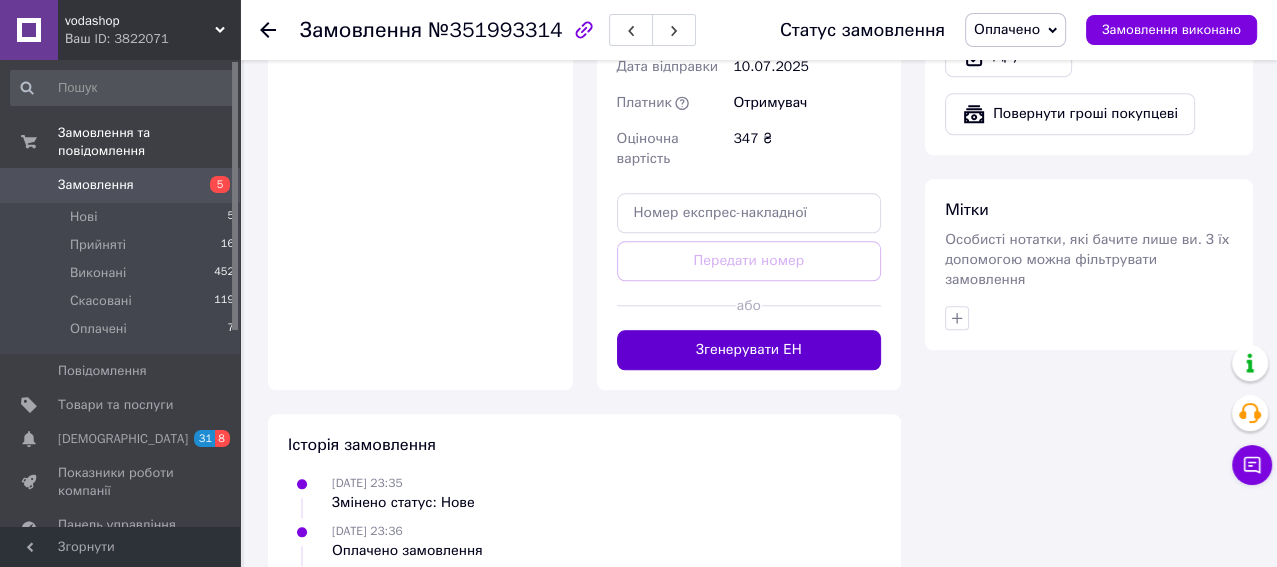 click on "Згенерувати ЕН" at bounding box center (749, 350) 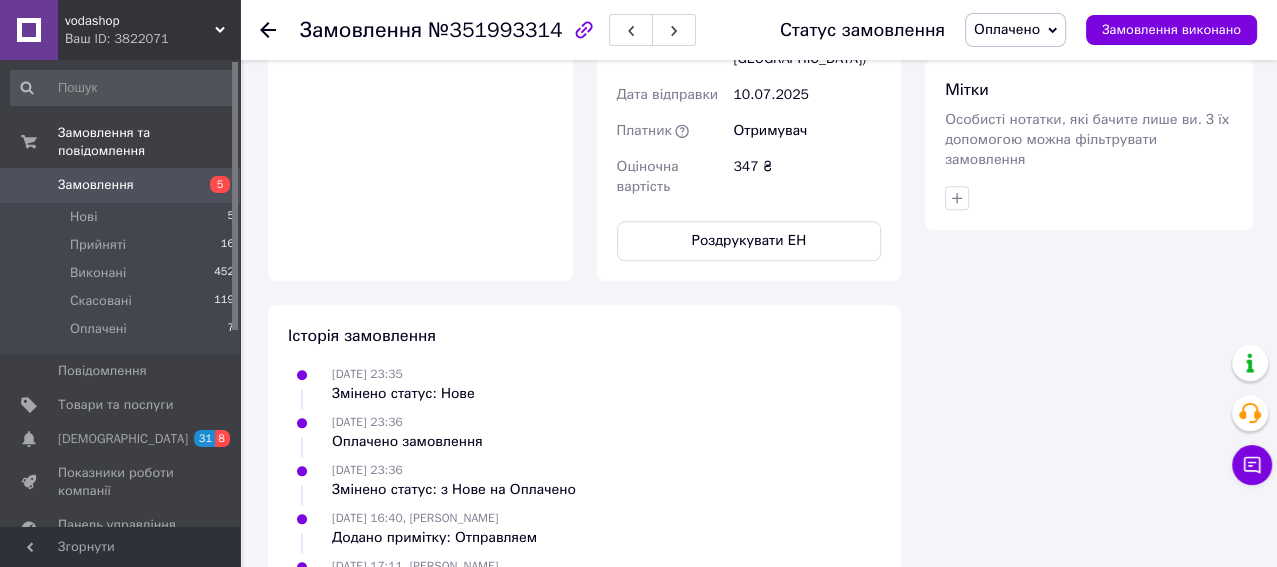 scroll, scrollTop: 1808, scrollLeft: 0, axis: vertical 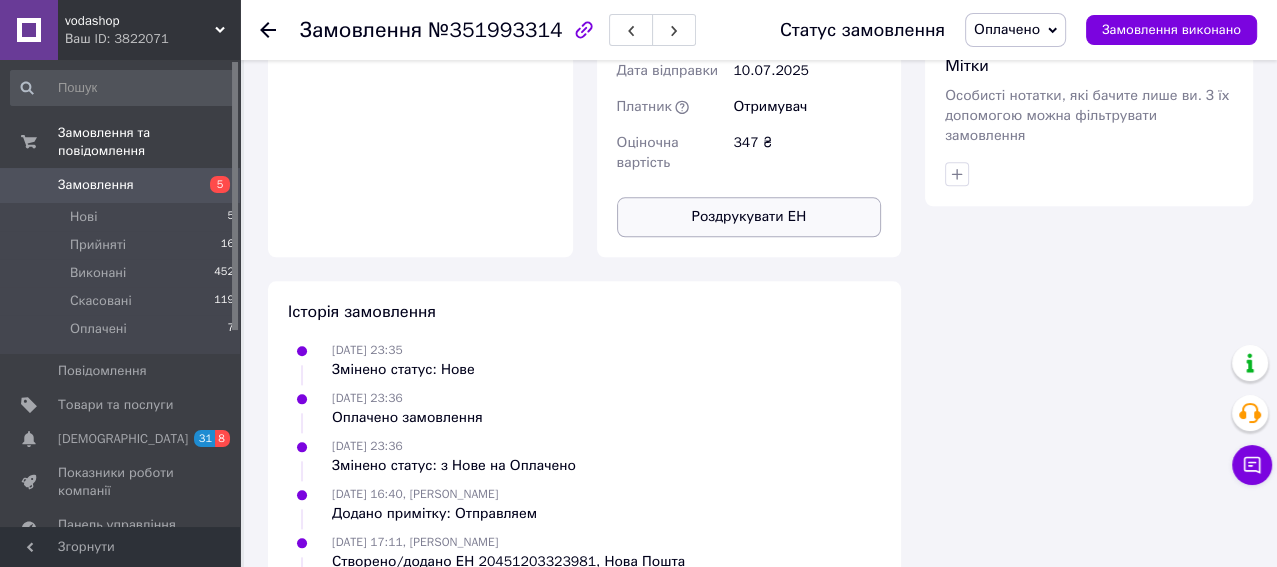 click on "Роздрукувати ЕН" at bounding box center (749, 217) 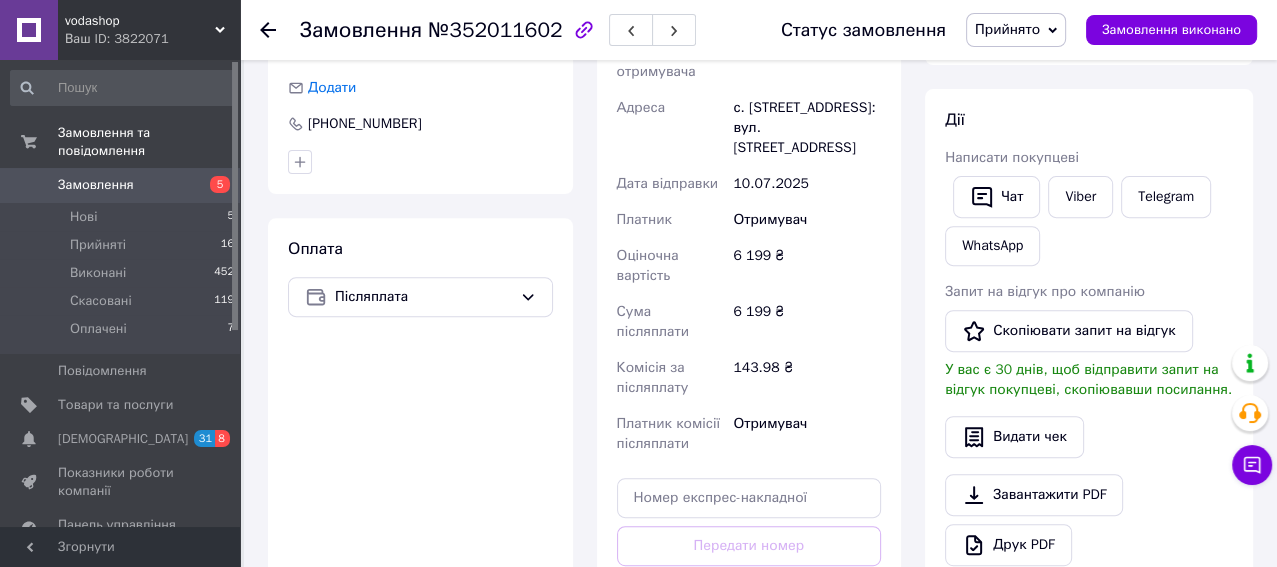 scroll, scrollTop: 800, scrollLeft: 0, axis: vertical 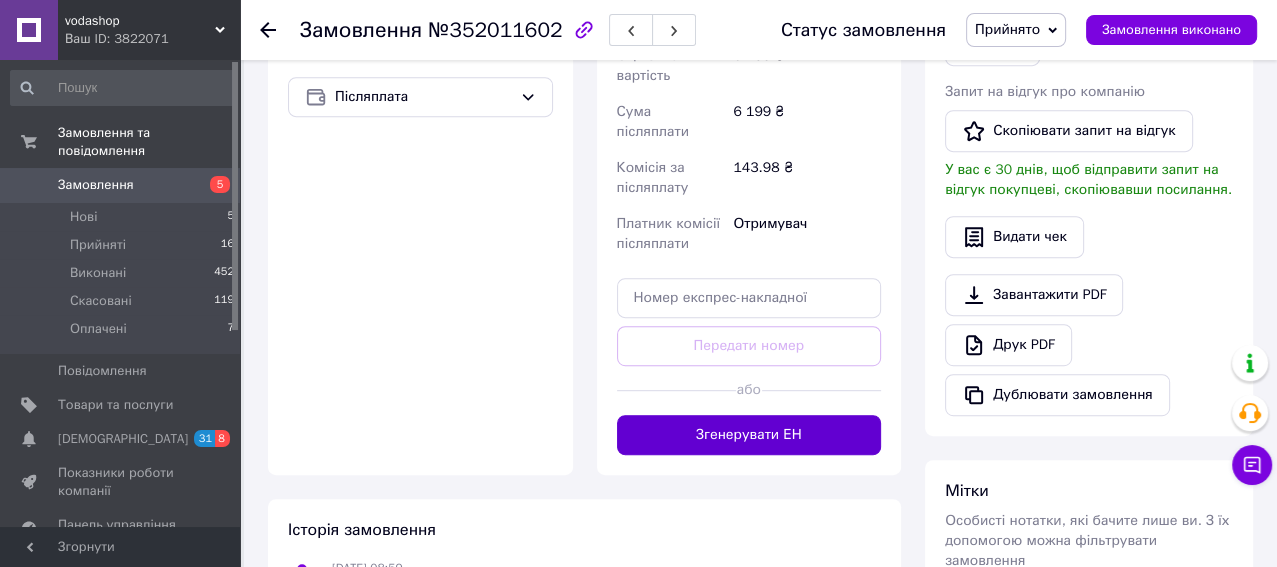click on "Згенерувати ЕН" at bounding box center (749, 435) 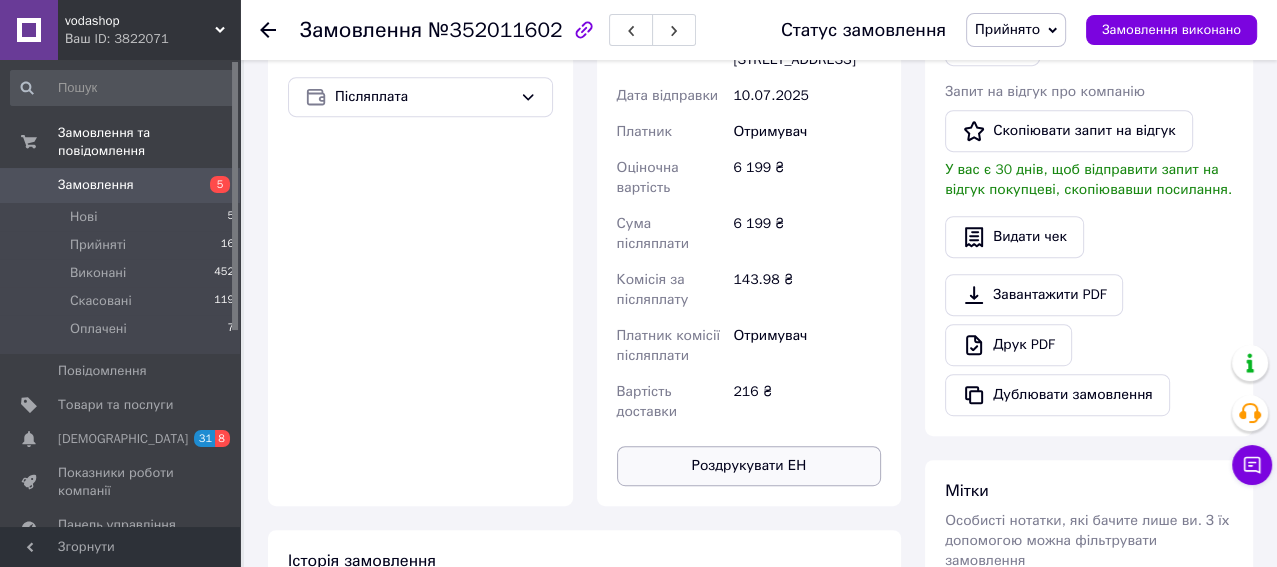 click on "Роздрукувати ЕН" at bounding box center (749, 466) 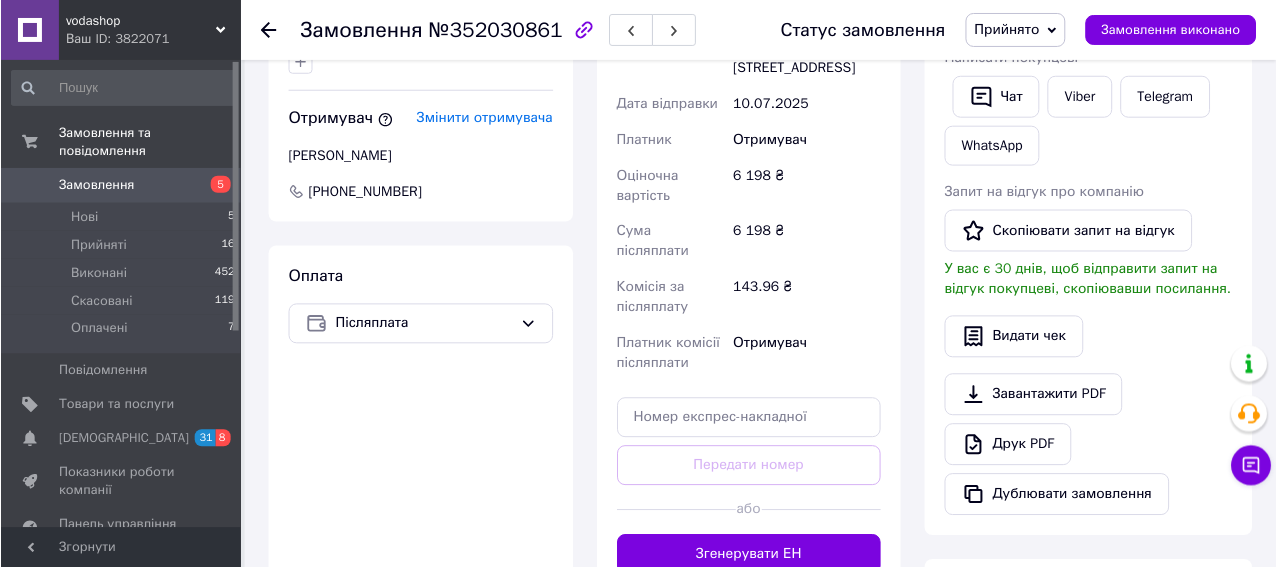 scroll, scrollTop: 1002, scrollLeft: 0, axis: vertical 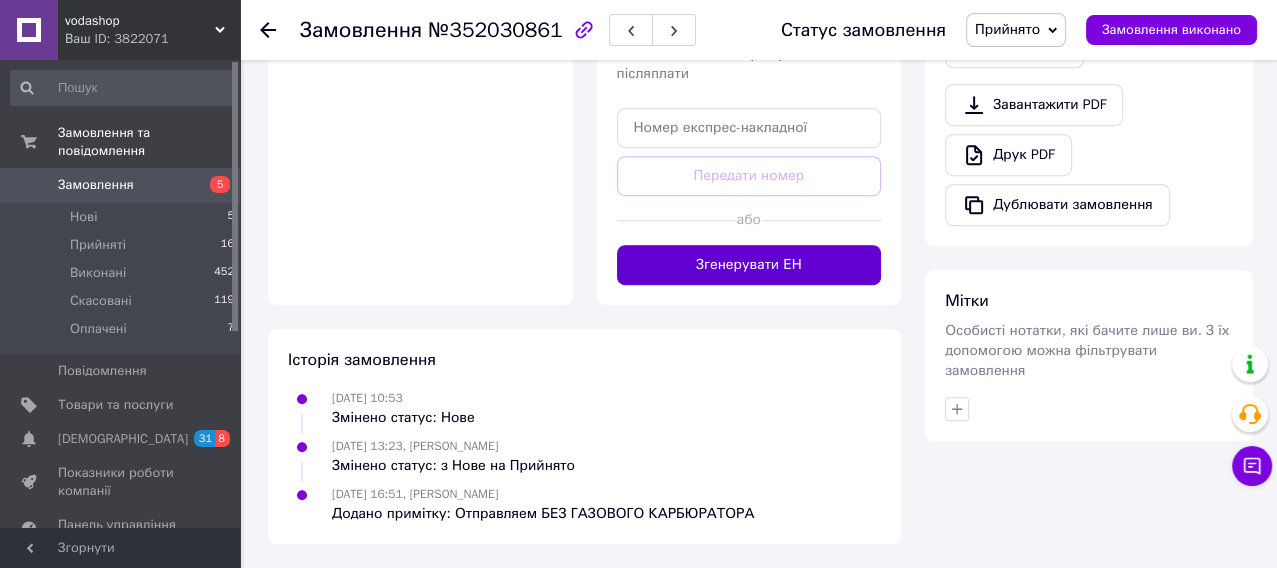 click on "Згенерувати ЕН" at bounding box center [749, 265] 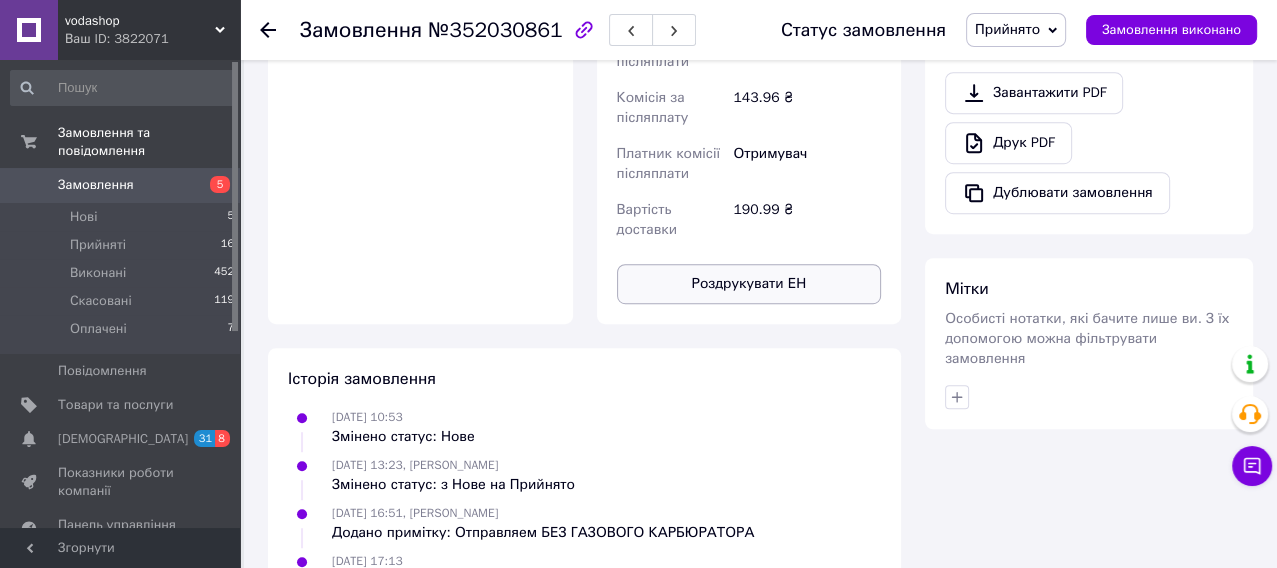 click on "Роздрукувати ЕН" at bounding box center (749, 284) 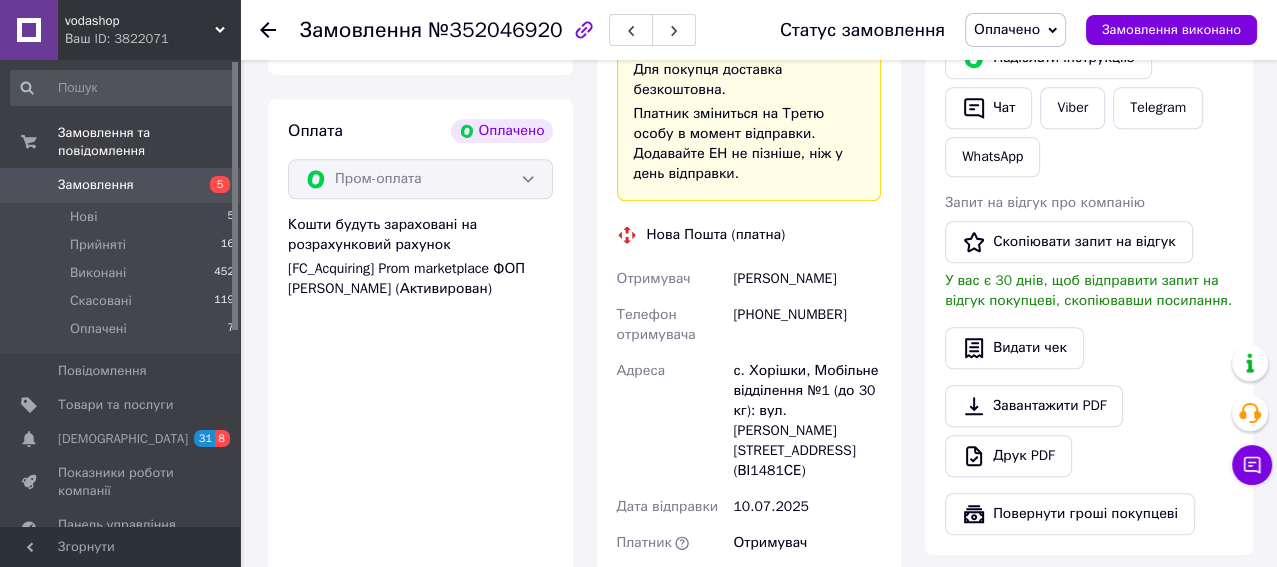 scroll, scrollTop: 1700, scrollLeft: 0, axis: vertical 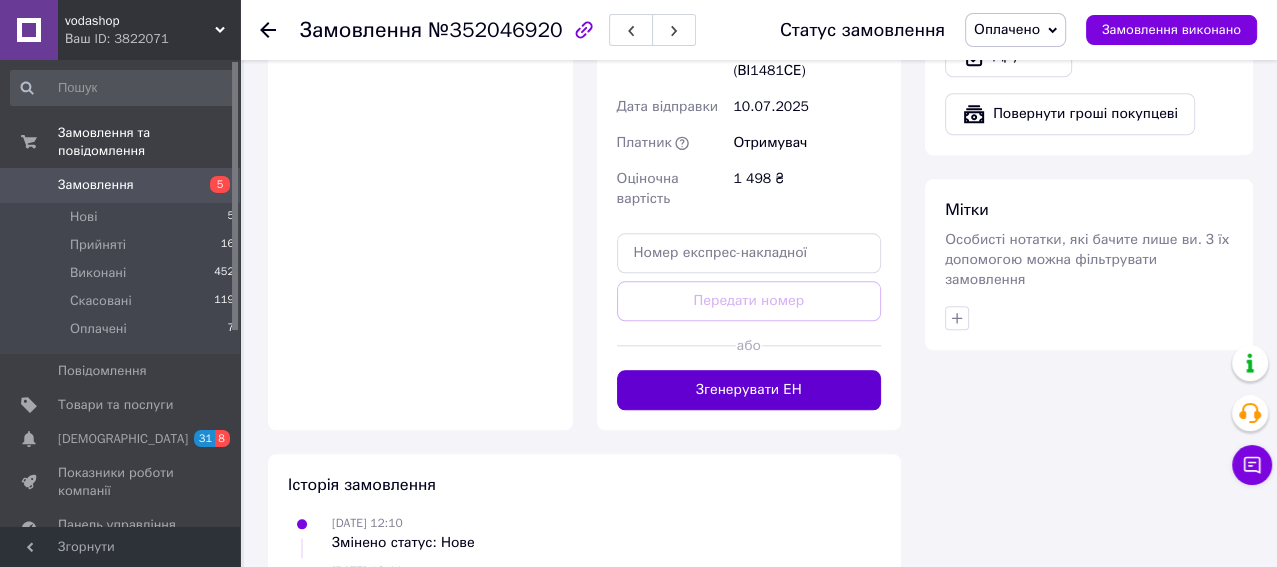 click on "Згенерувати ЕН" at bounding box center [749, 390] 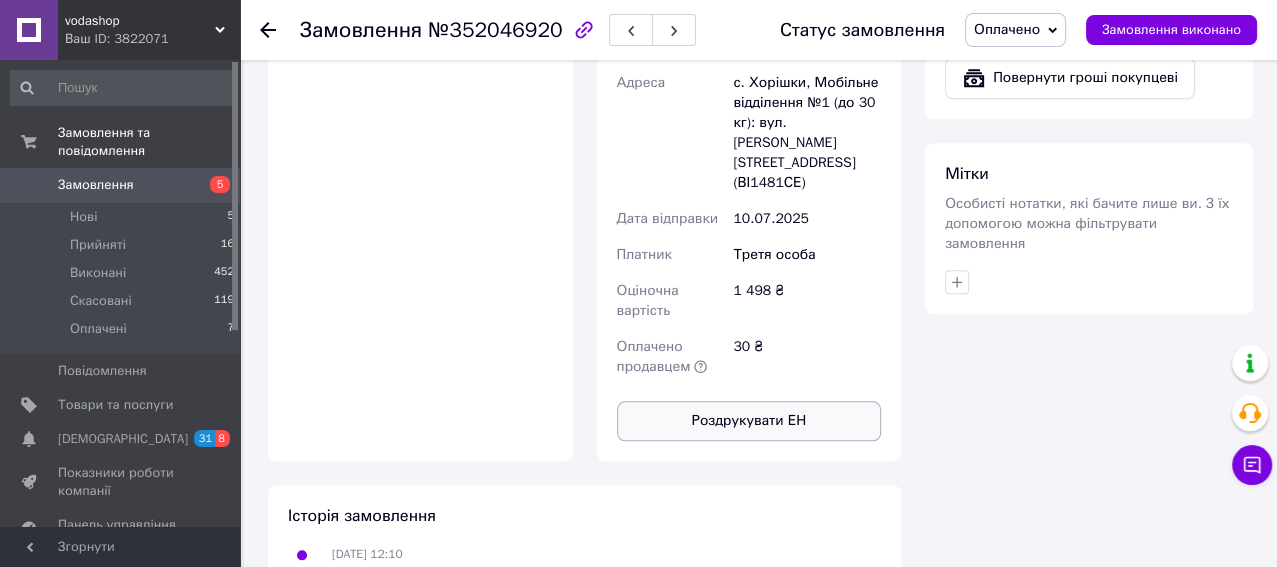 click on "Роздрукувати ЕН" at bounding box center [749, 421] 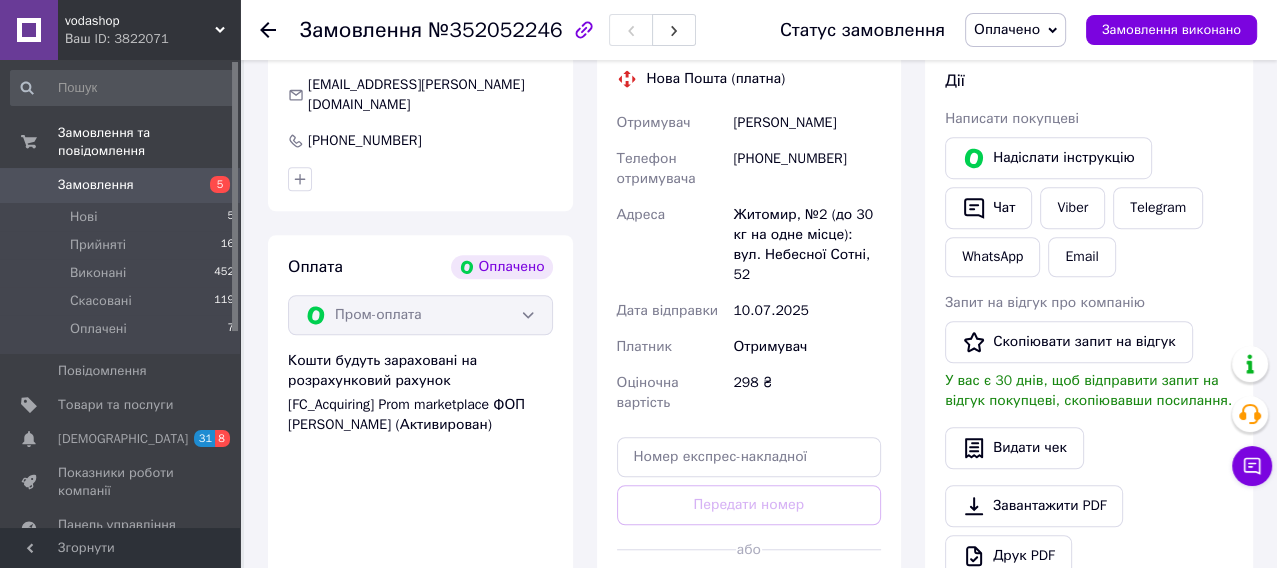 scroll, scrollTop: 1500, scrollLeft: 0, axis: vertical 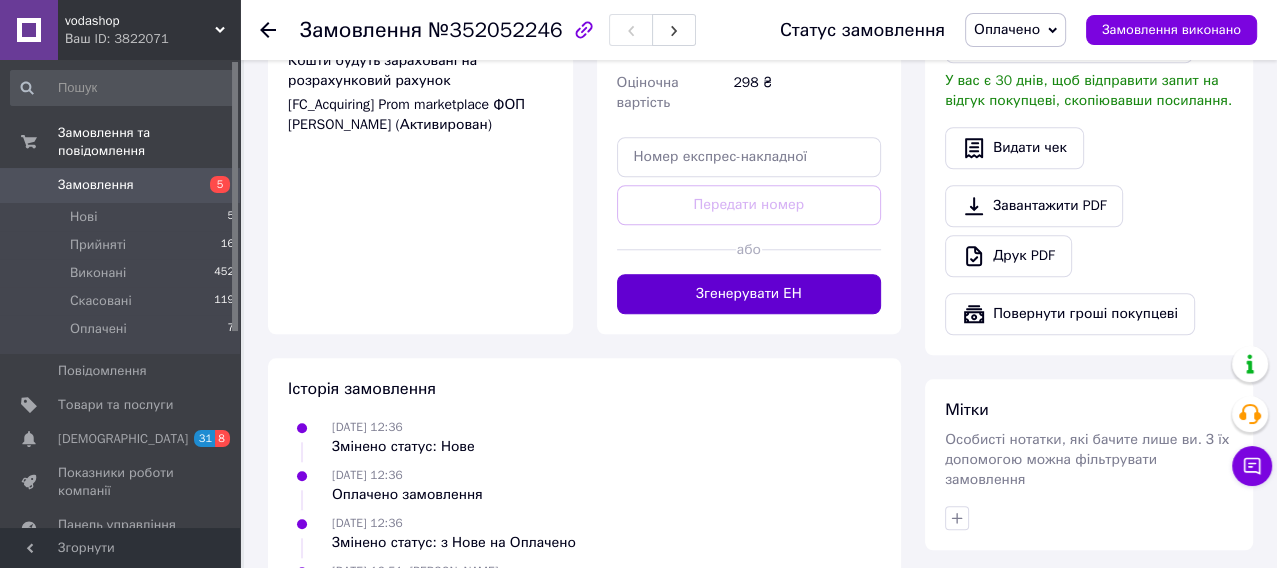 click on "Згенерувати ЕН" at bounding box center (749, 294) 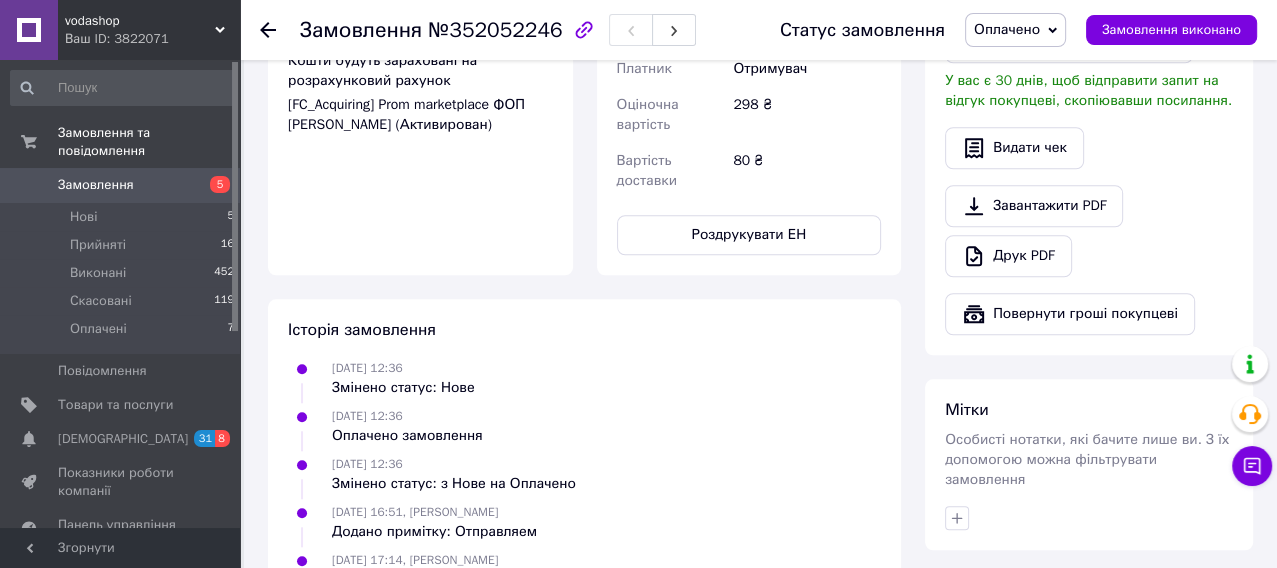 scroll, scrollTop: 1541, scrollLeft: 0, axis: vertical 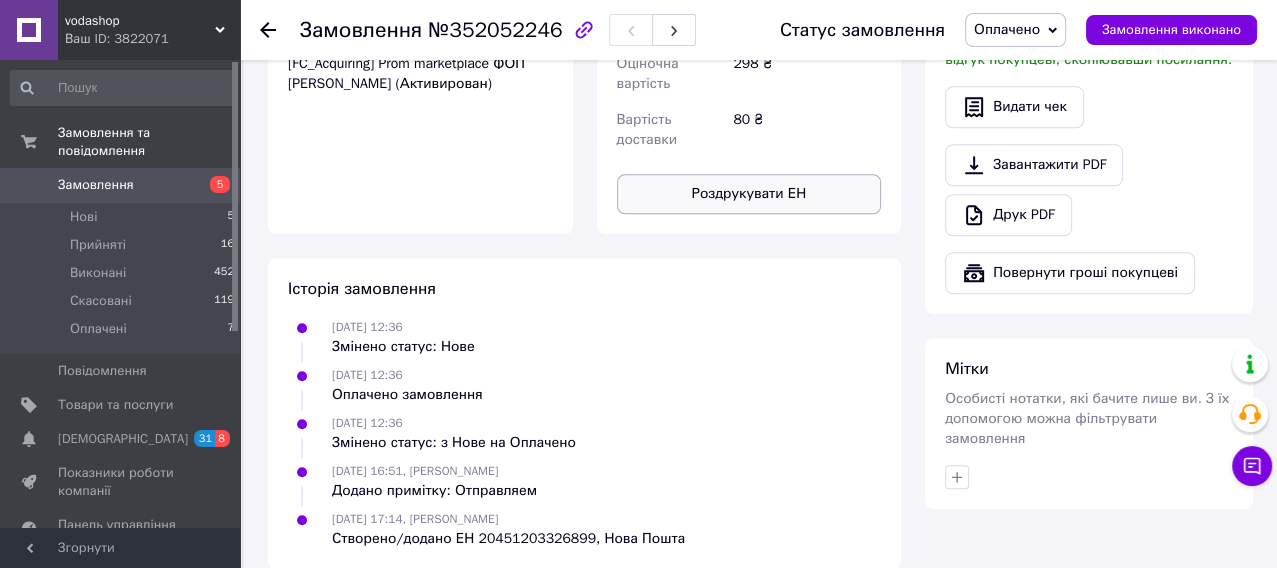 click on "Роздрукувати ЕН" at bounding box center (749, 194) 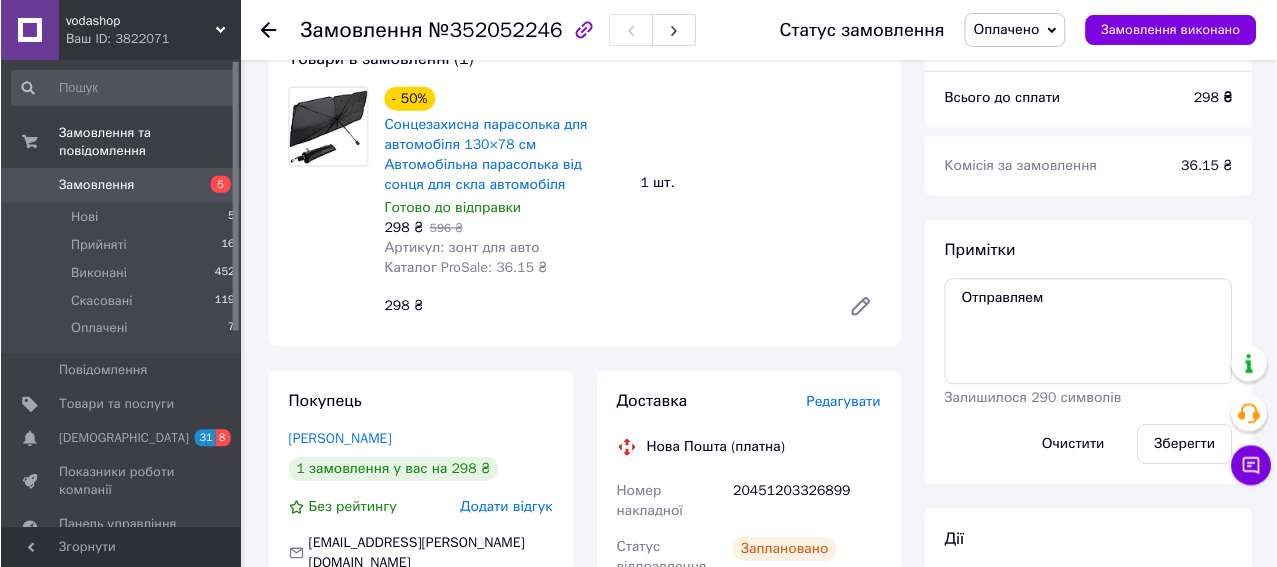 scroll, scrollTop: 641, scrollLeft: 0, axis: vertical 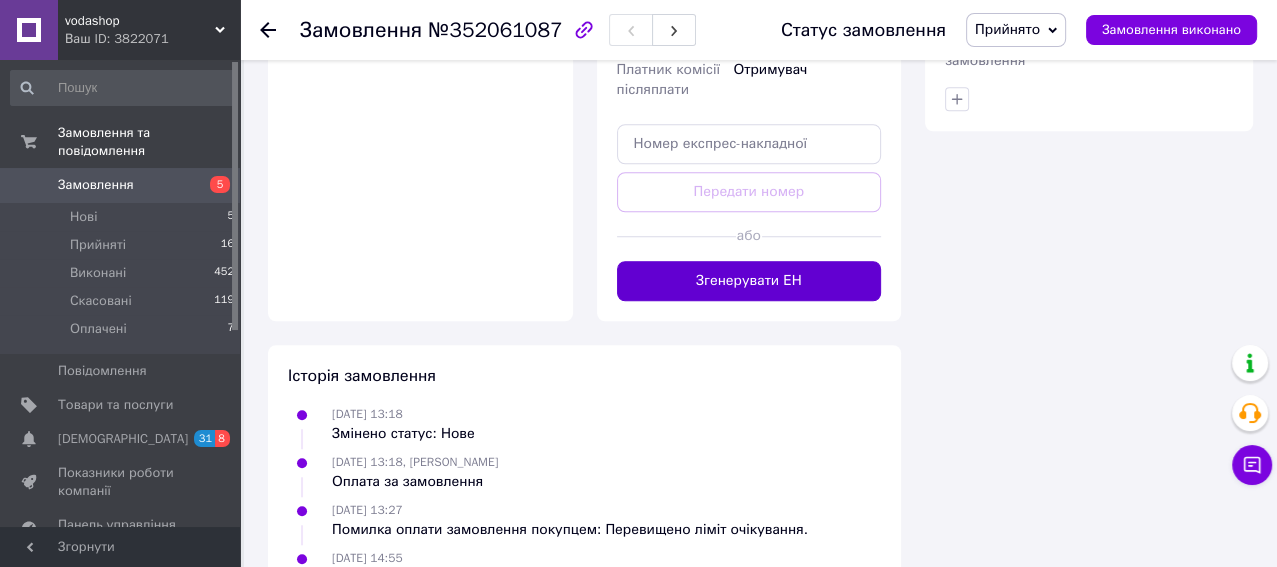 click on "Згенерувати ЕН" at bounding box center (749, 281) 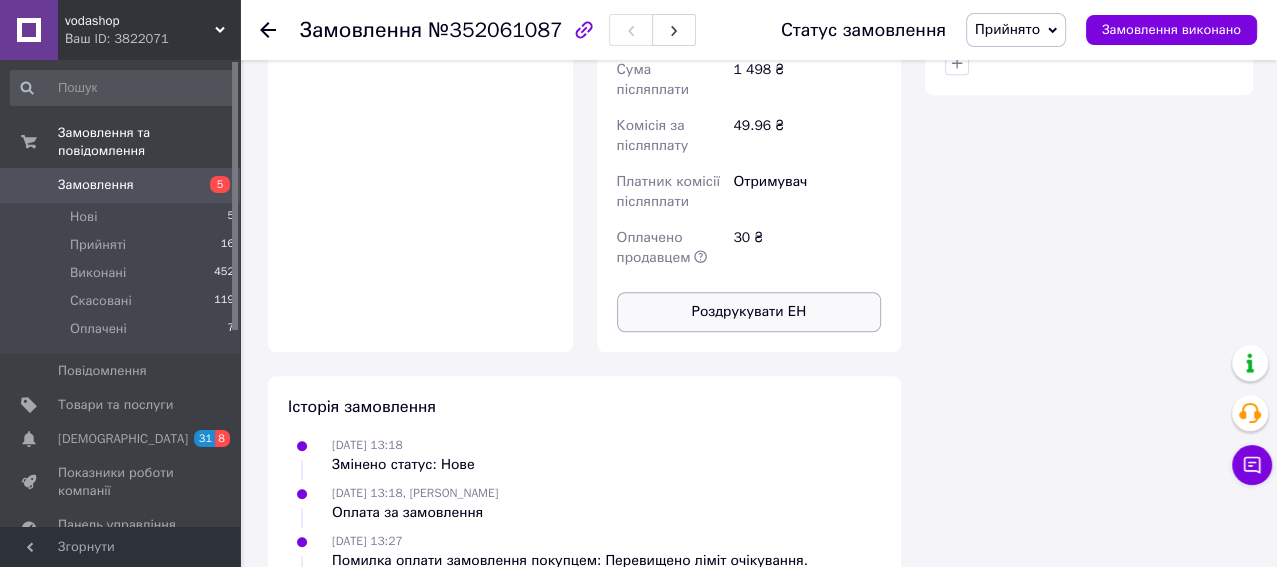 click on "Роздрукувати ЕН" at bounding box center (749, 312) 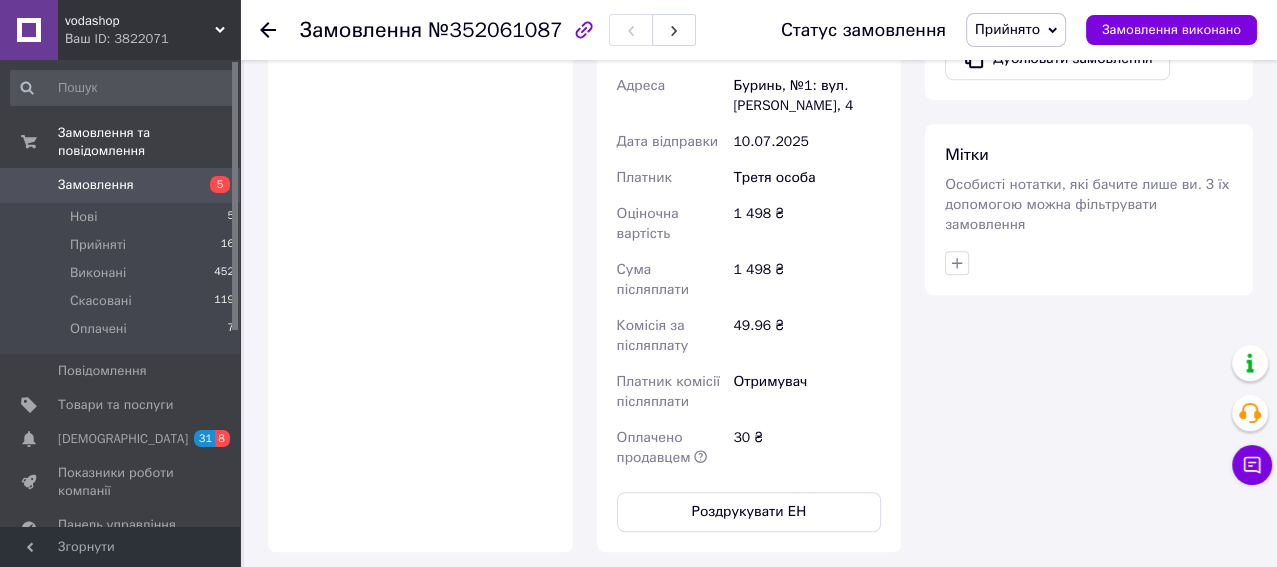 scroll, scrollTop: 700, scrollLeft: 0, axis: vertical 